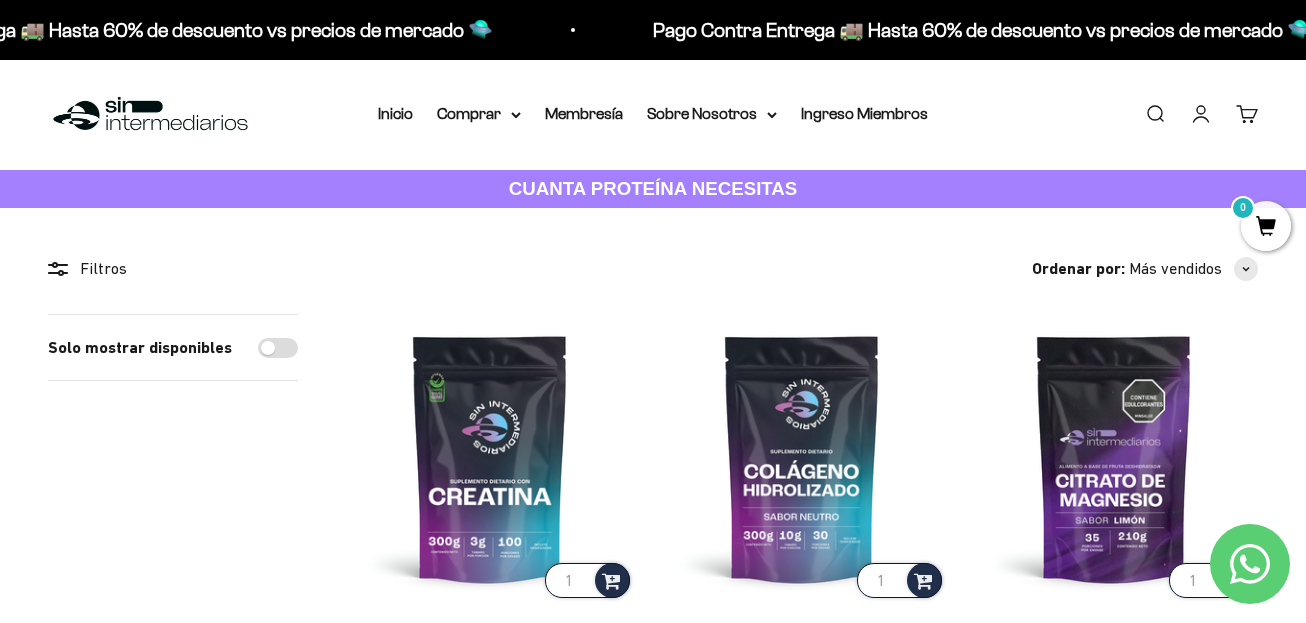 scroll, scrollTop: 0, scrollLeft: 0, axis: both 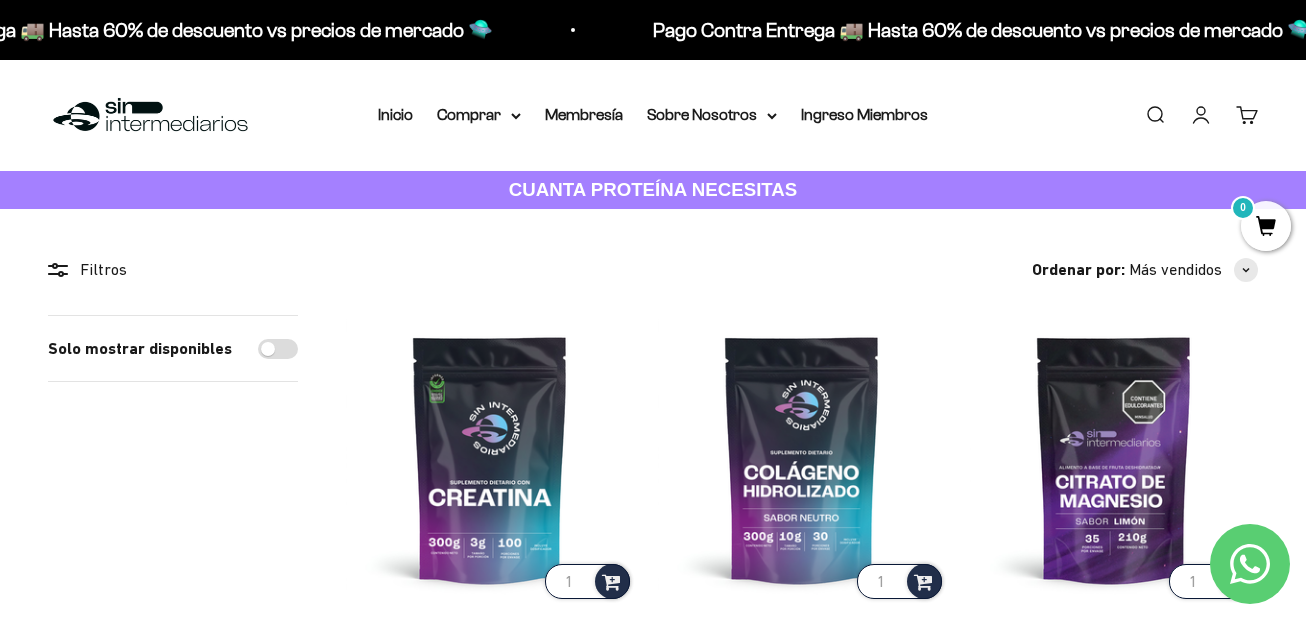 click on "Iniciar sesión" at bounding box center (1201, 115) 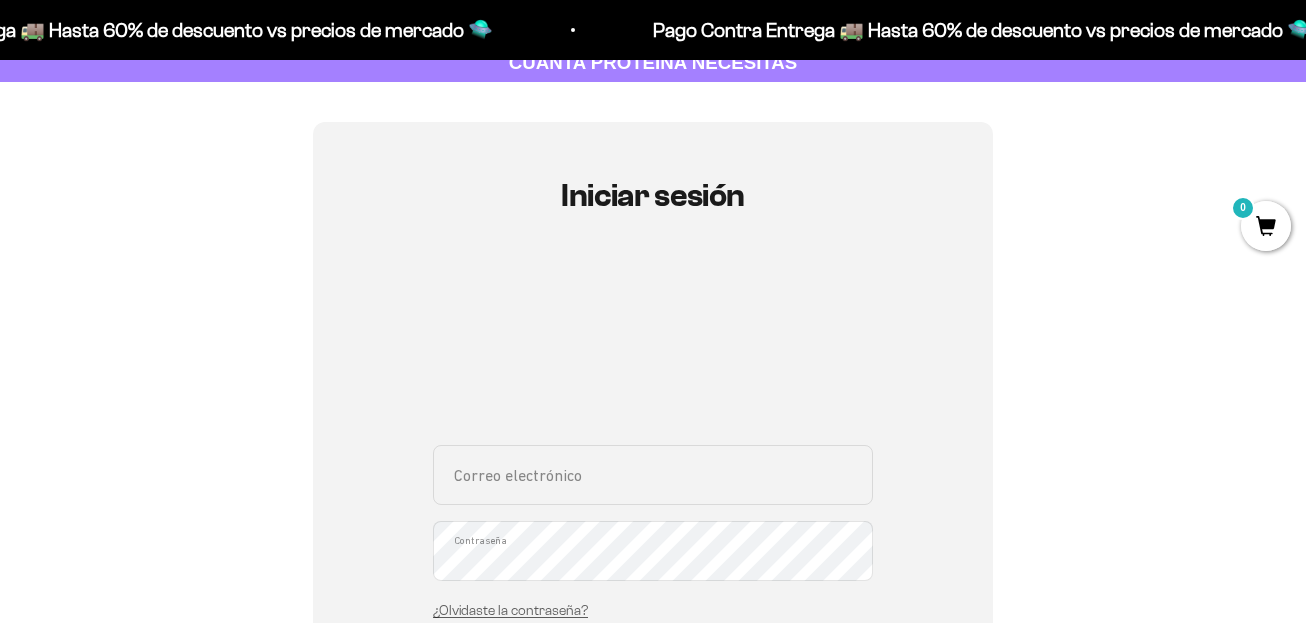 scroll, scrollTop: 300, scrollLeft: 0, axis: vertical 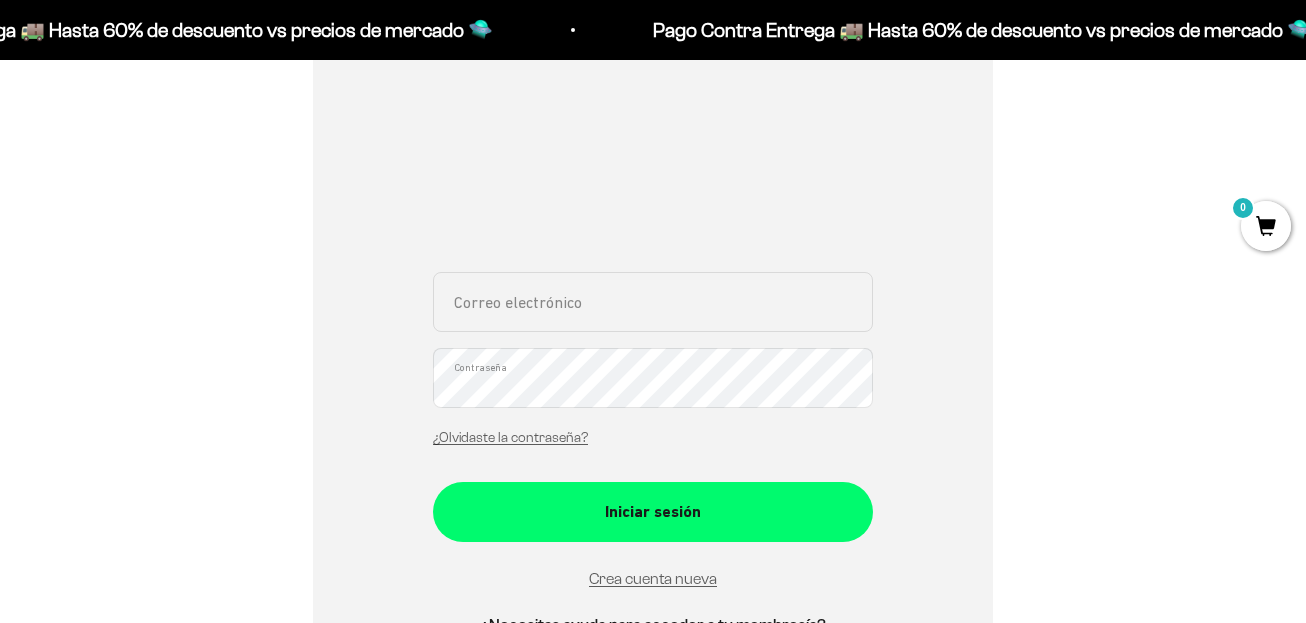 click on "Correo electrónico" at bounding box center (653, 302) 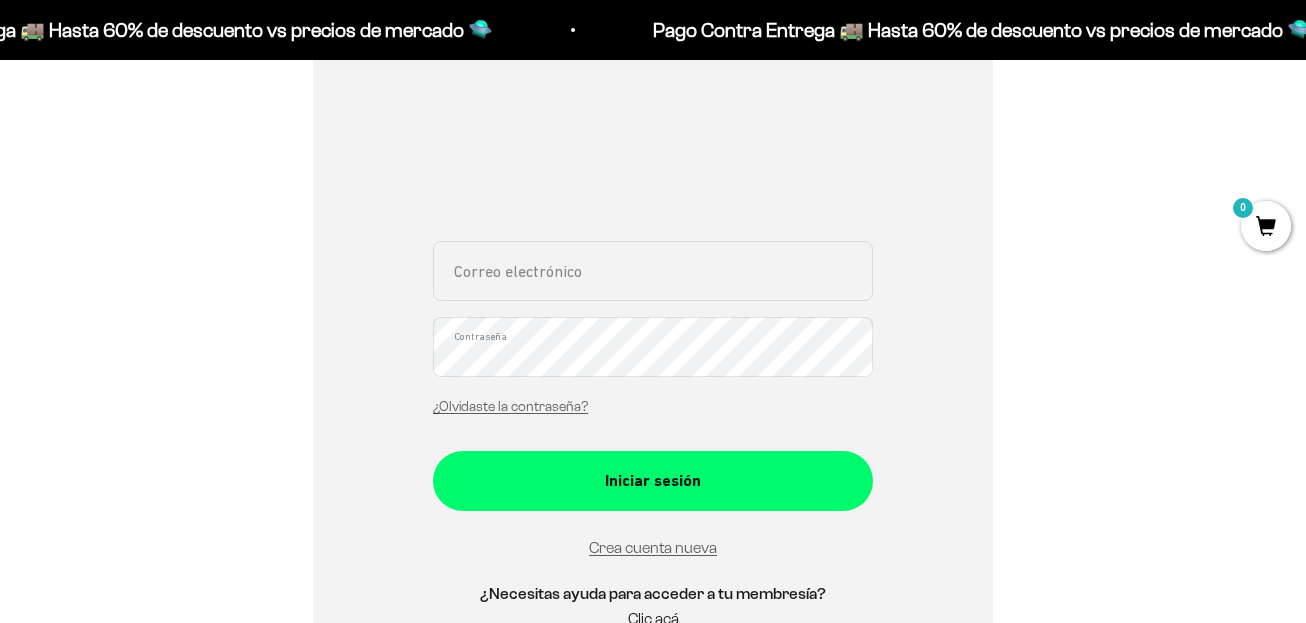 type on "[EMAIL]" 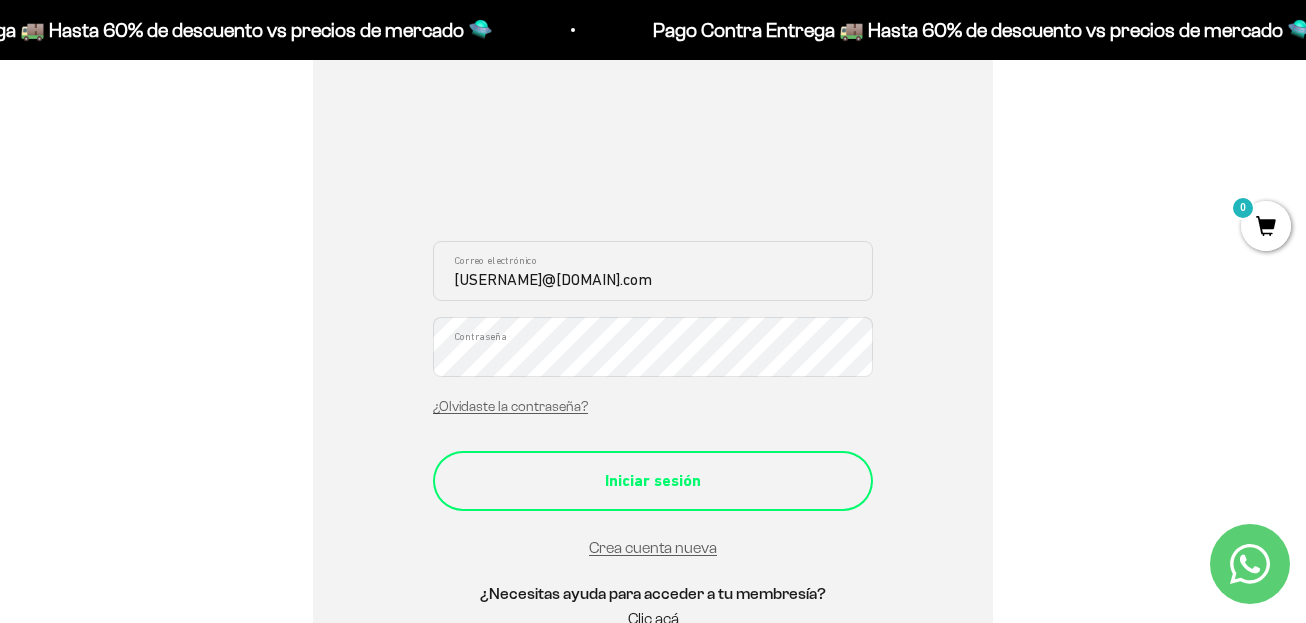 click on "Iniciar sesión" at bounding box center [653, 481] 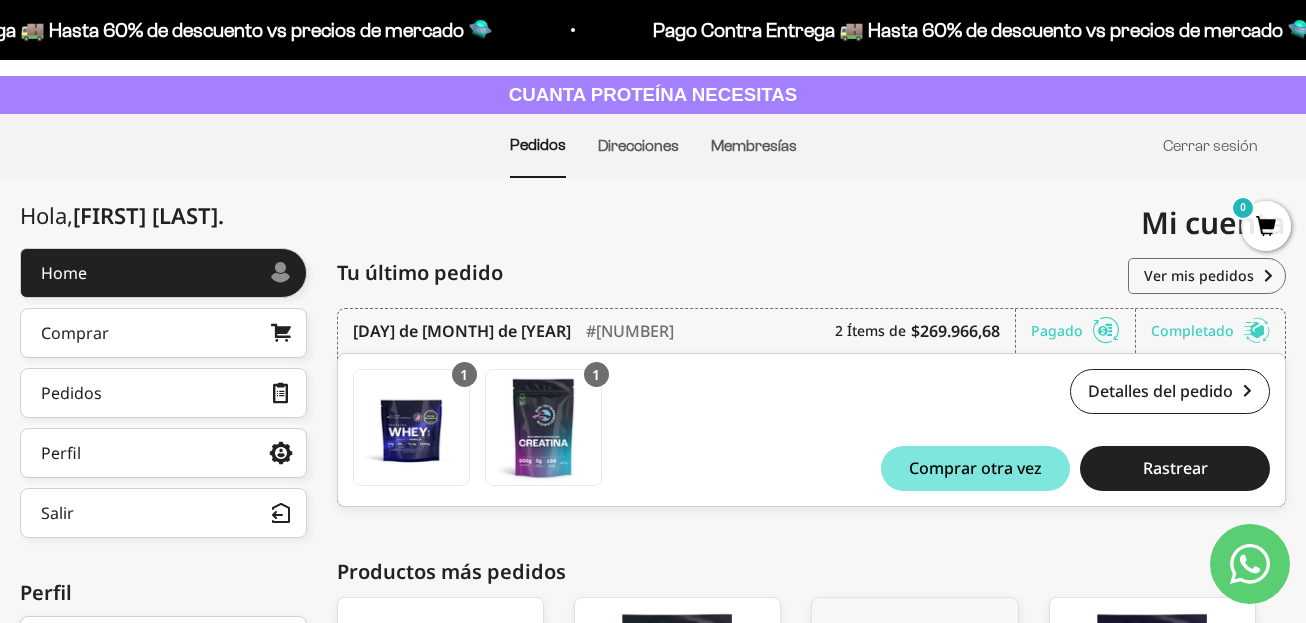 scroll, scrollTop: 0, scrollLeft: 0, axis: both 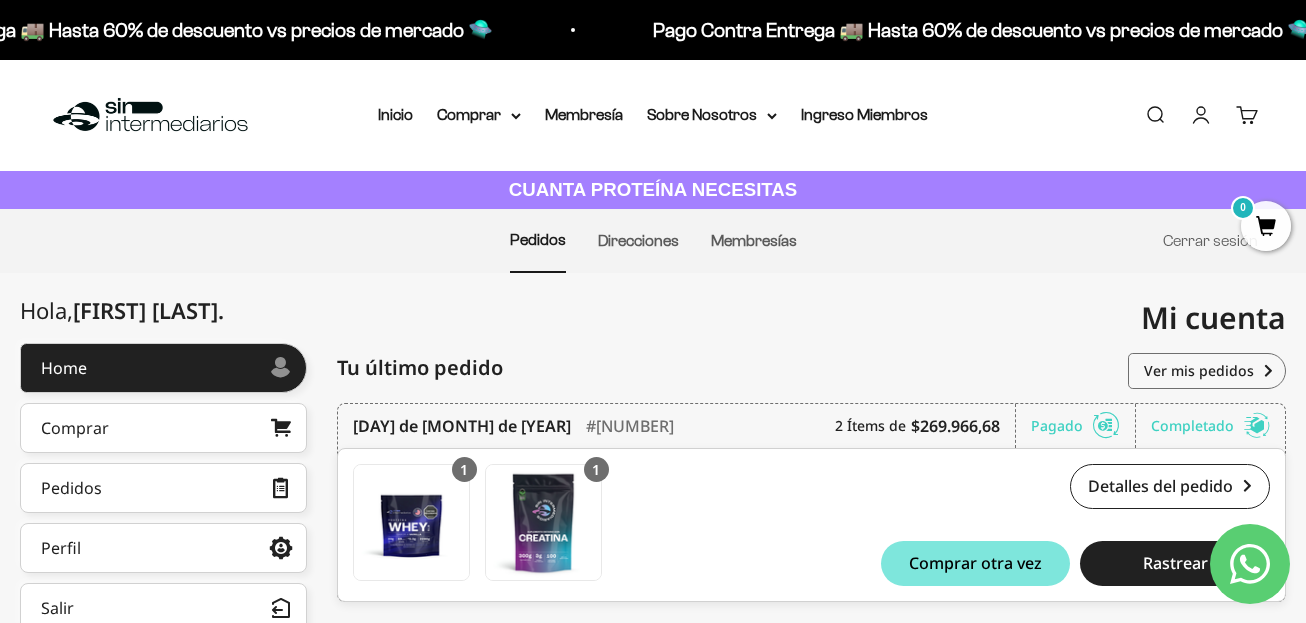 click at bounding box center (150, 115) 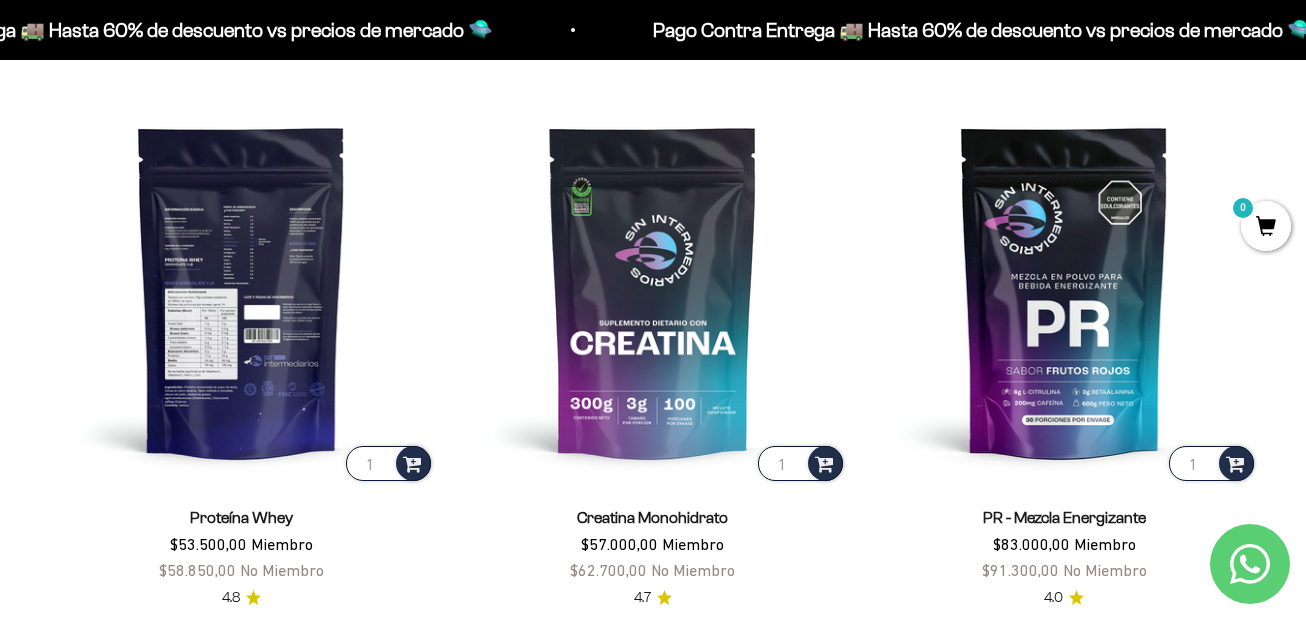 scroll, scrollTop: 800, scrollLeft: 0, axis: vertical 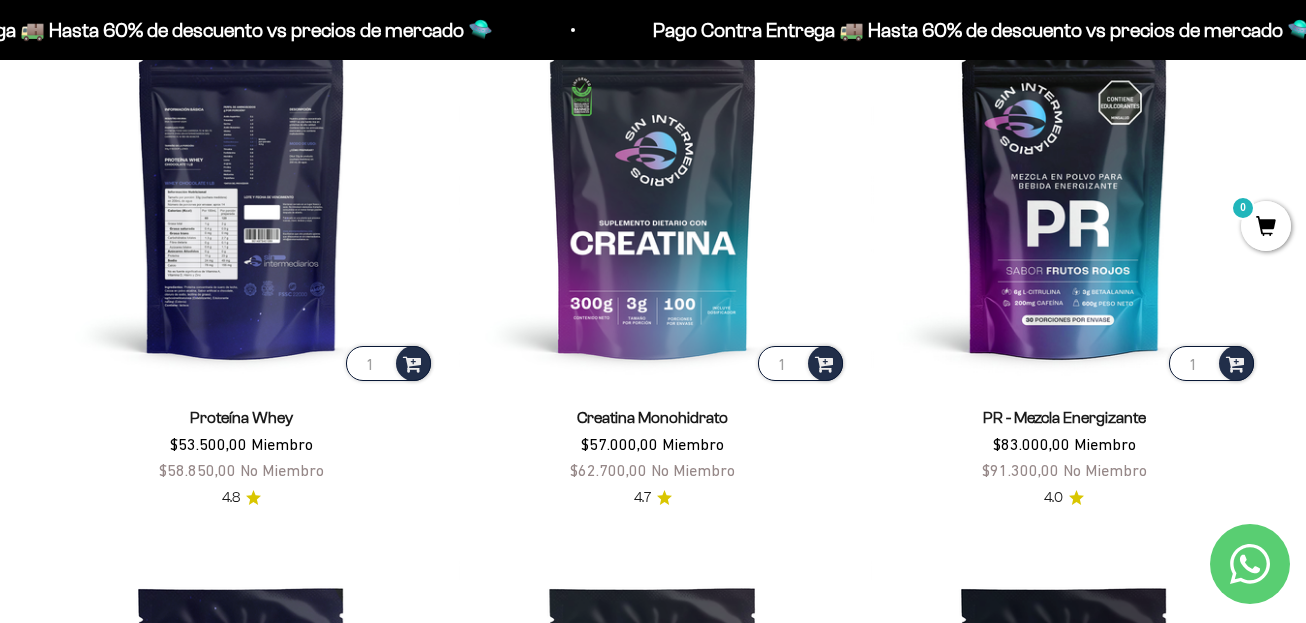click at bounding box center (241, 191) 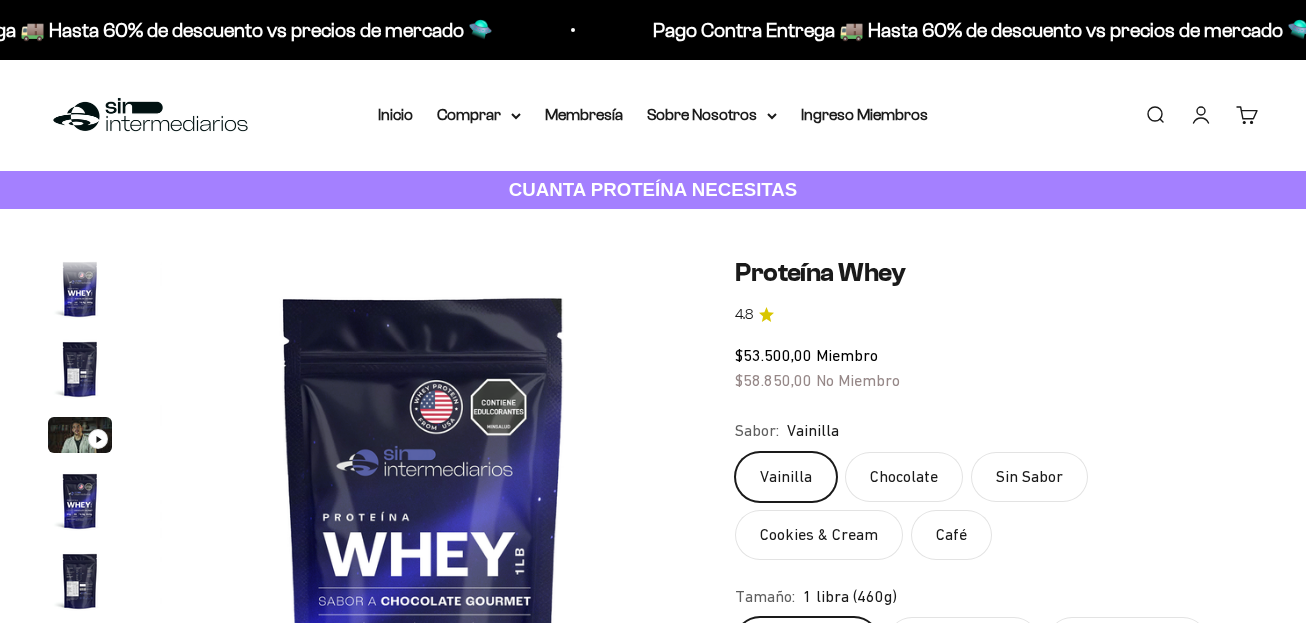 scroll, scrollTop: 92, scrollLeft: 0, axis: vertical 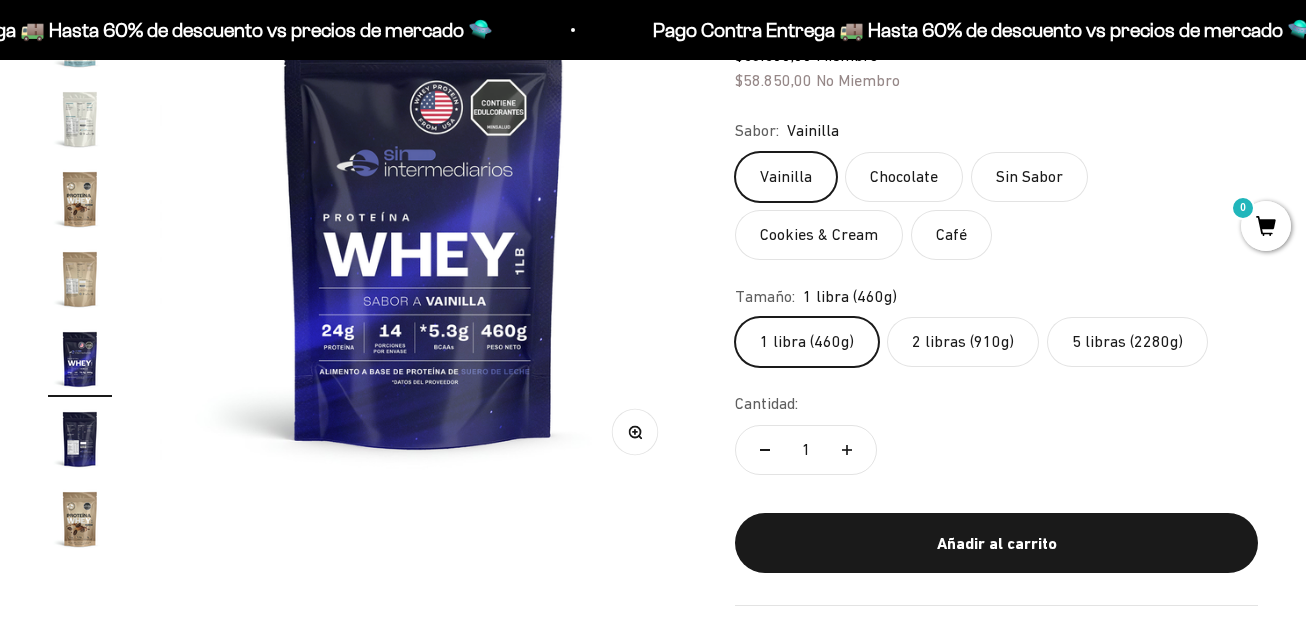 click on "2 libras (910g)" 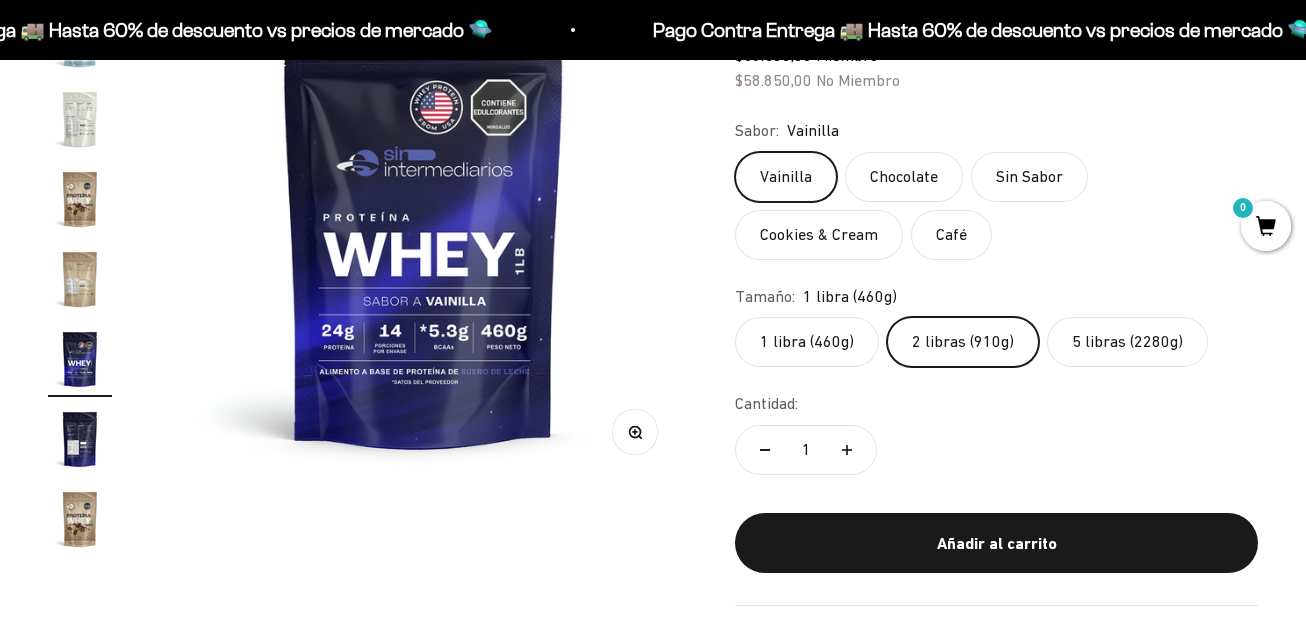 scroll, scrollTop: 0, scrollLeft: 2695, axis: horizontal 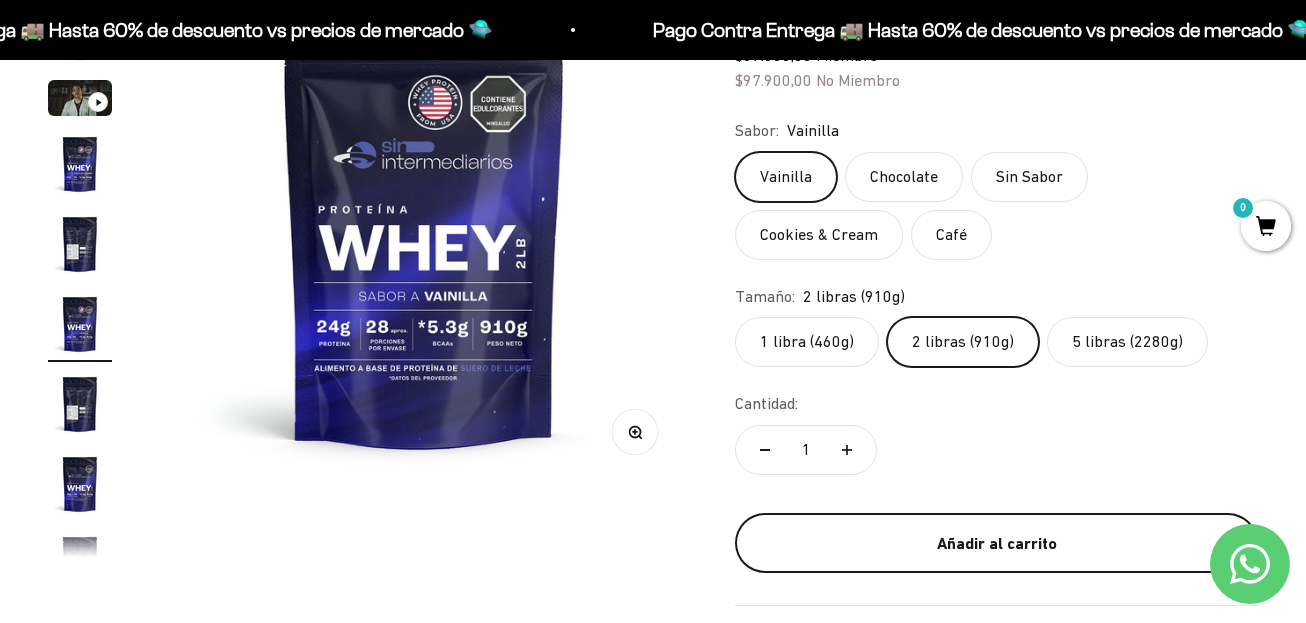 click on "Añadir al carrito" at bounding box center (996, 544) 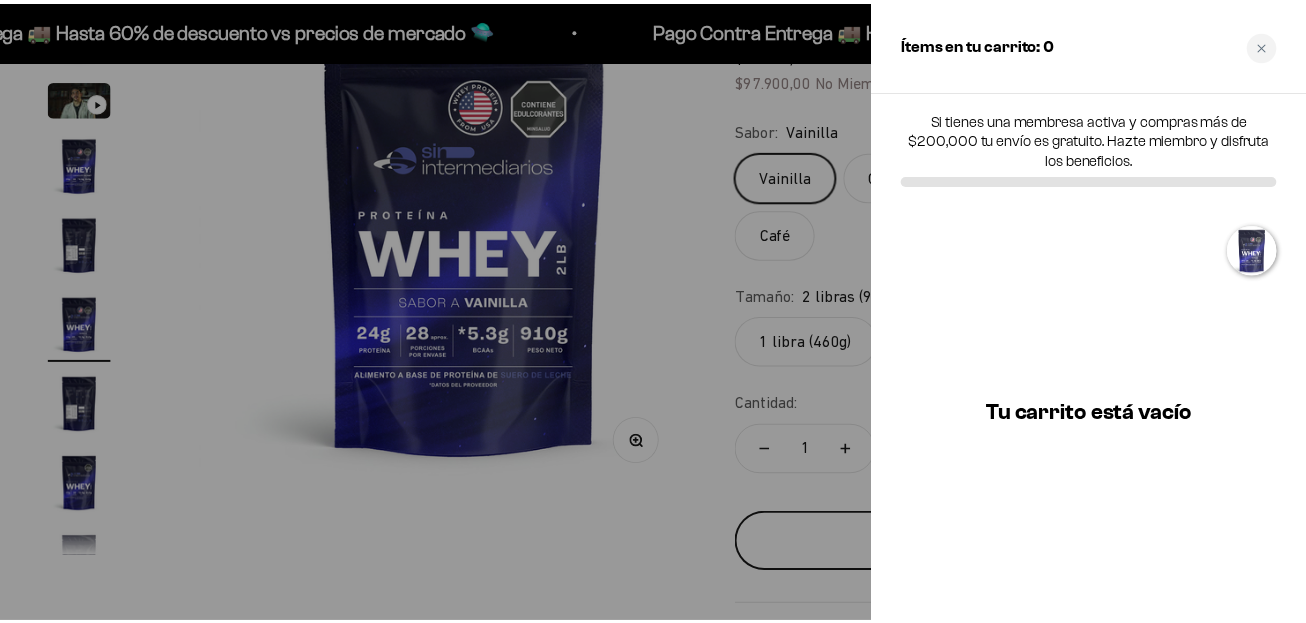 scroll, scrollTop: 0, scrollLeft: 2737, axis: horizontal 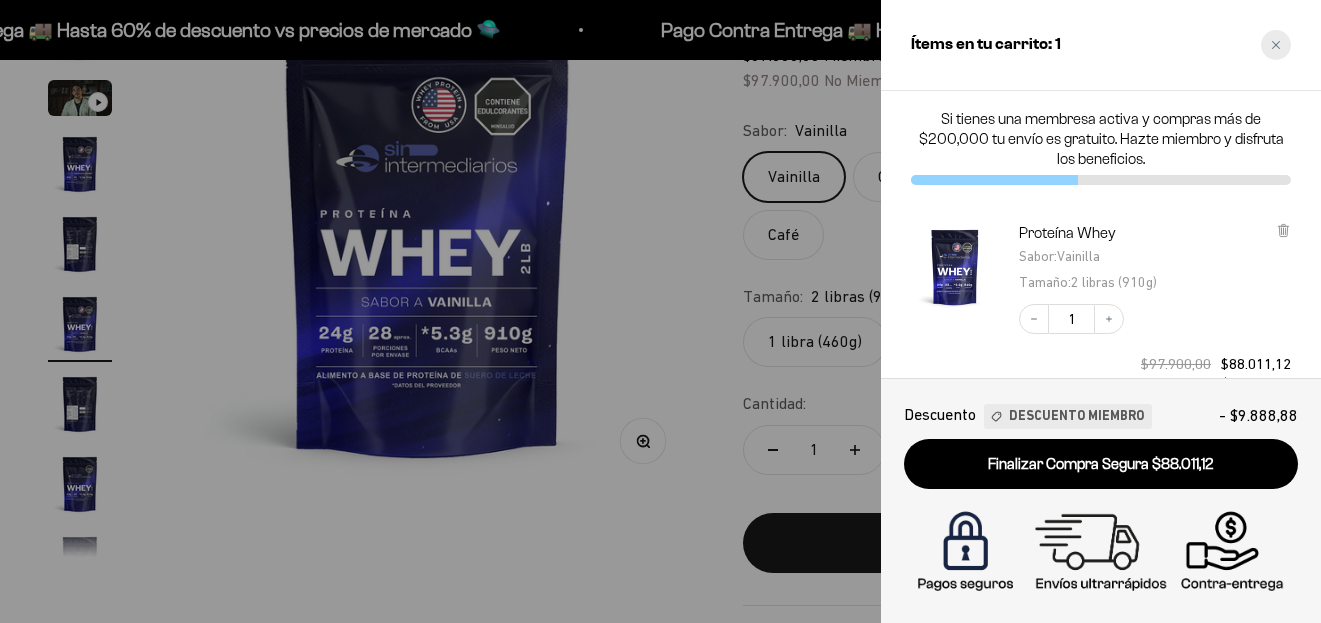 click at bounding box center (1276, 45) 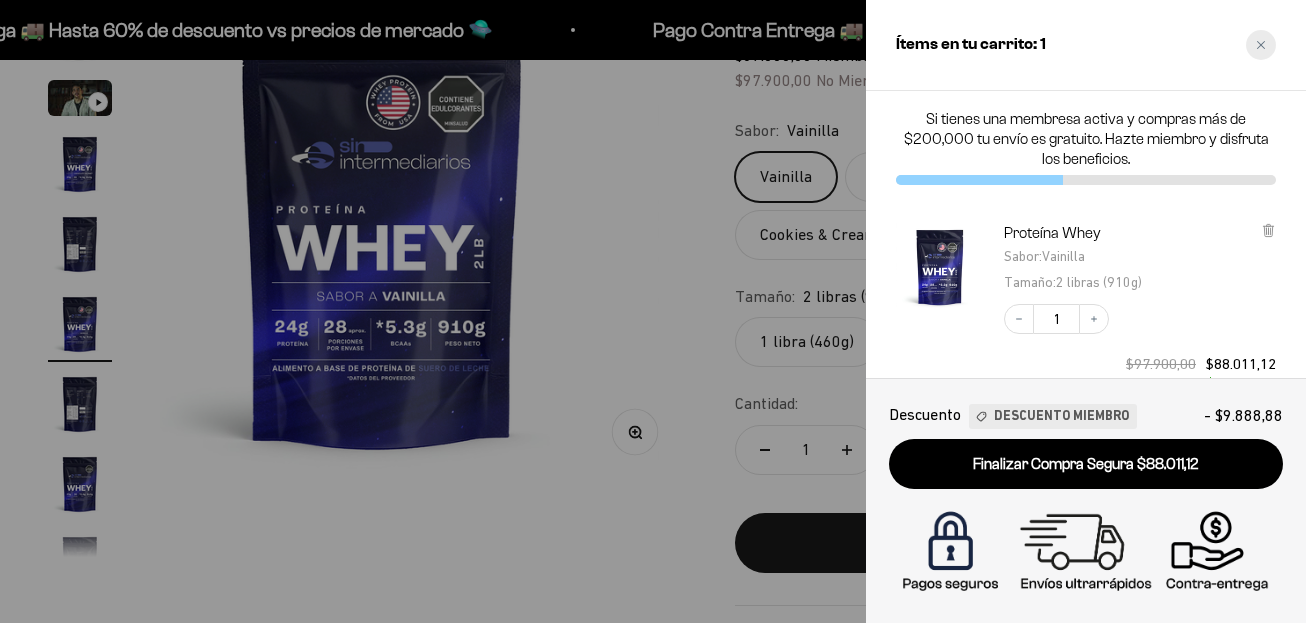 scroll, scrollTop: 0, scrollLeft: 2695, axis: horizontal 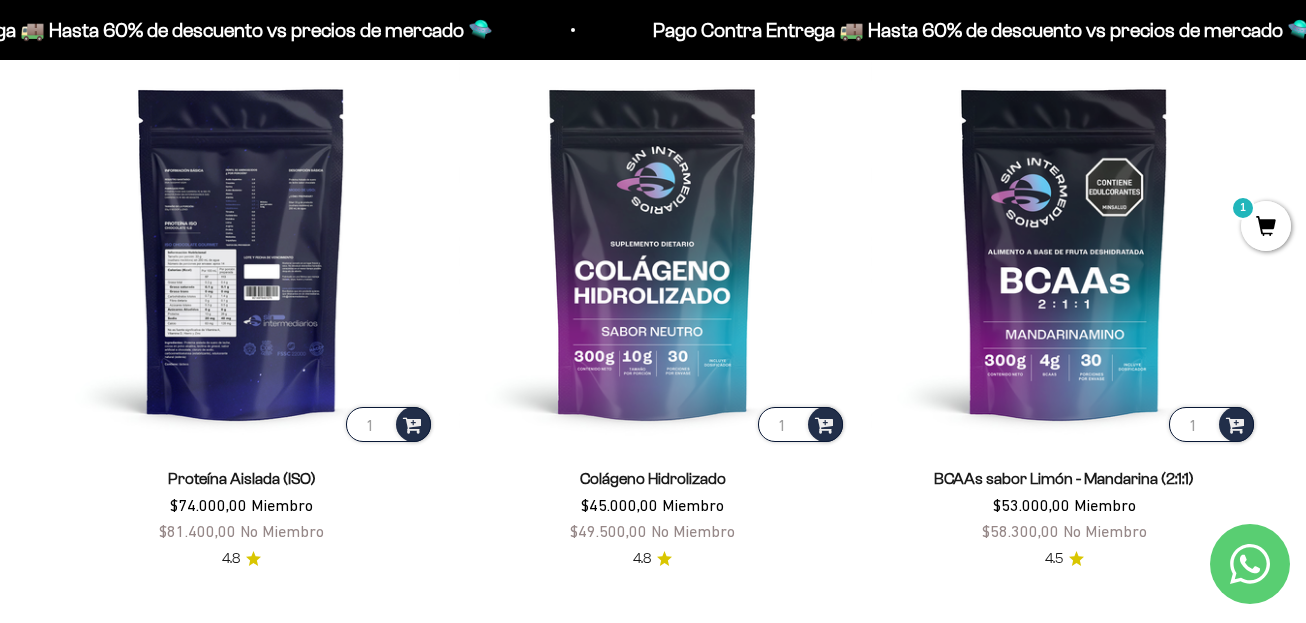 click at bounding box center [241, 252] 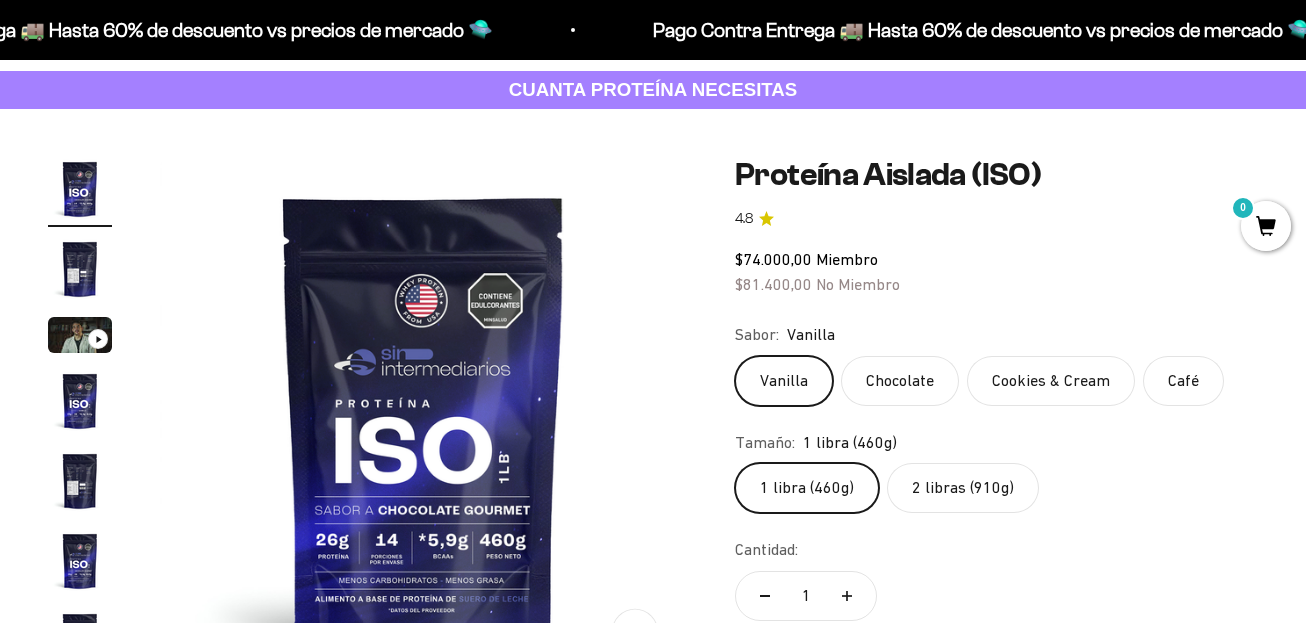 scroll, scrollTop: 0, scrollLeft: 0, axis: both 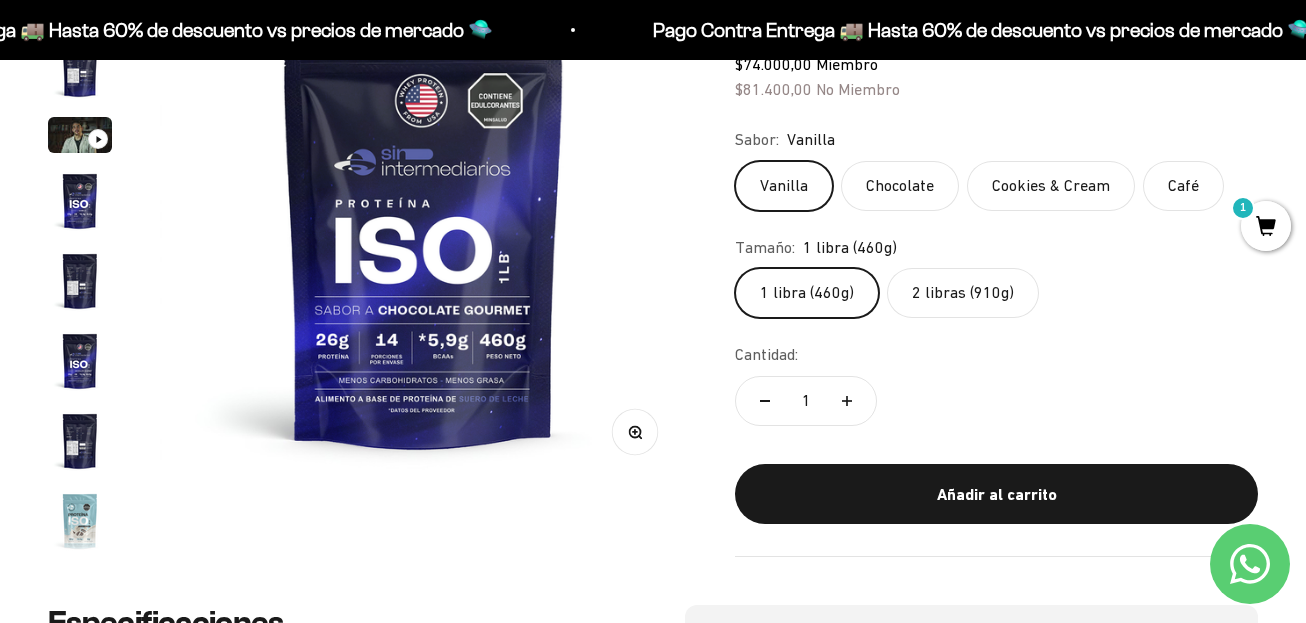 click on "2 libras (910g)" 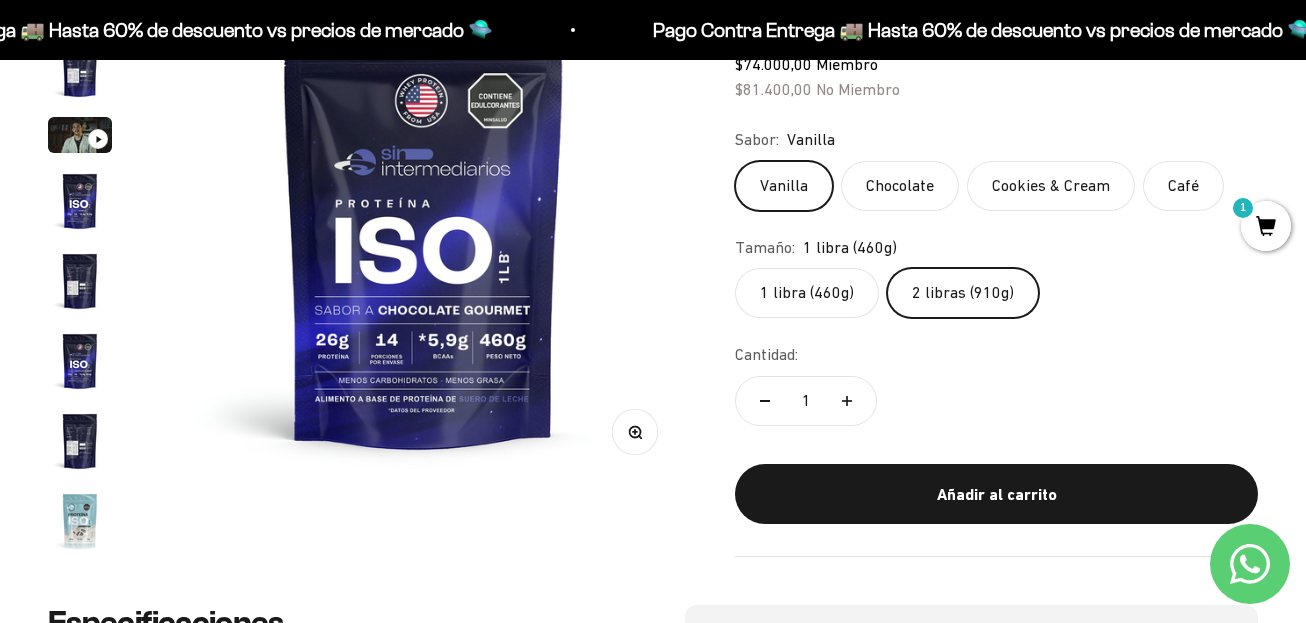 scroll, scrollTop: 0, scrollLeft: 1617, axis: horizontal 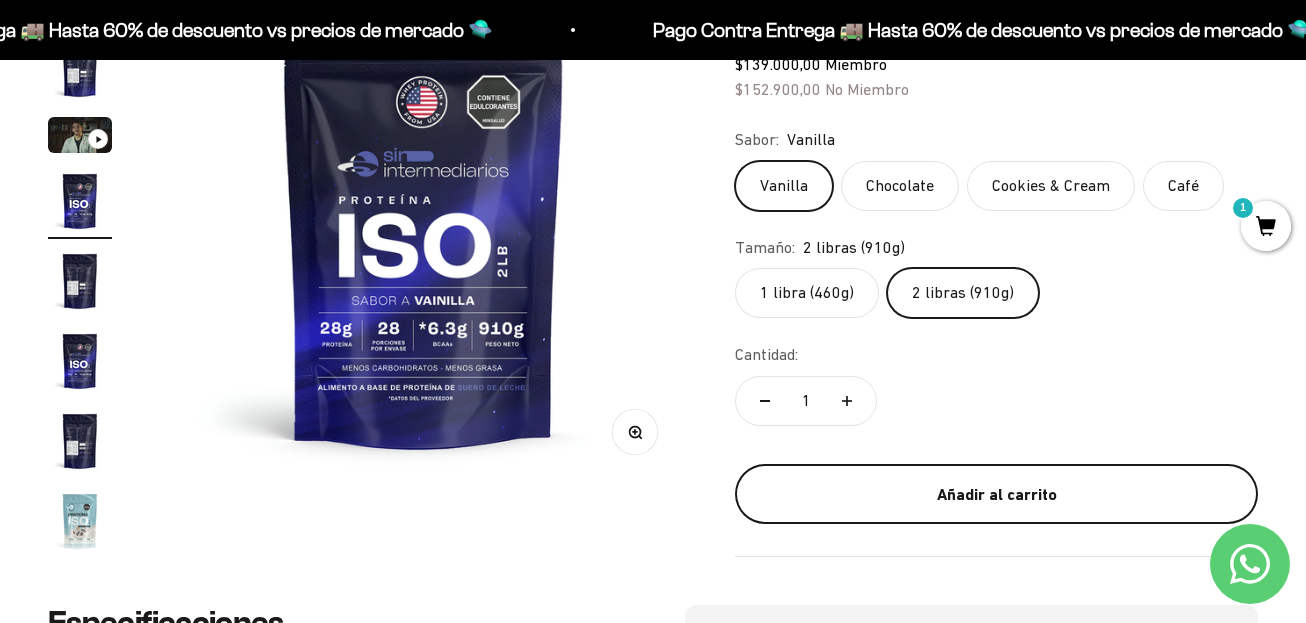 click on "Añadir al carrito" at bounding box center (996, 494) 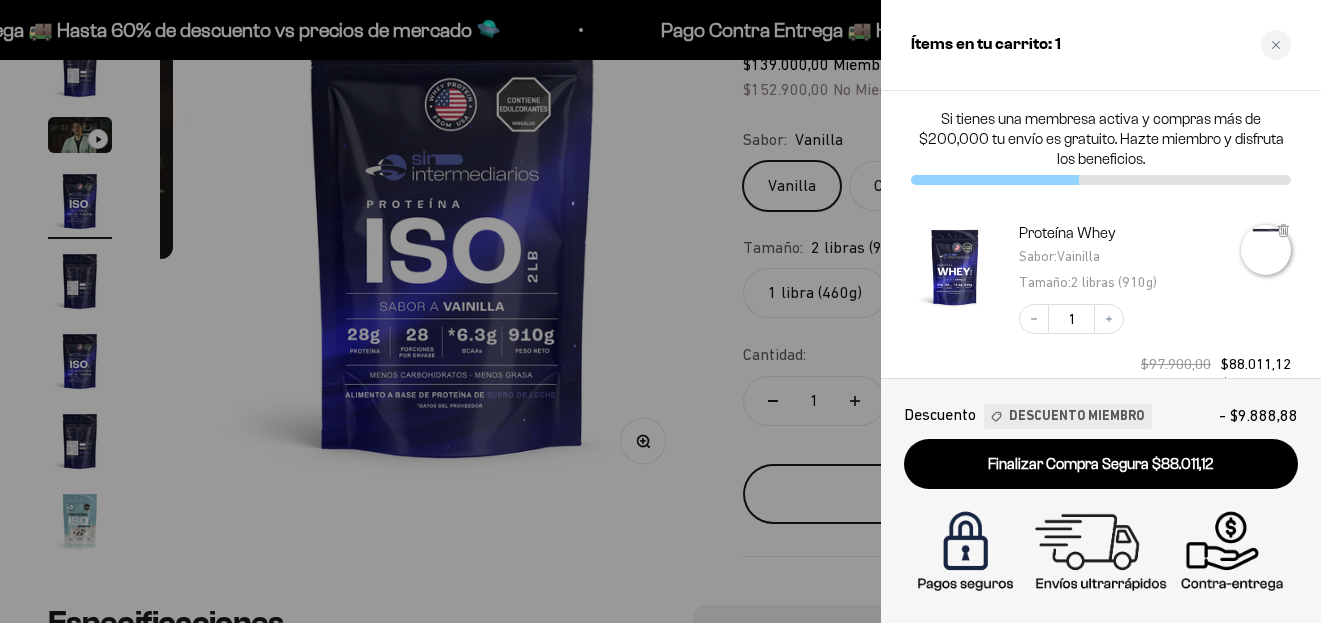 scroll, scrollTop: 0, scrollLeft: 1642, axis: horizontal 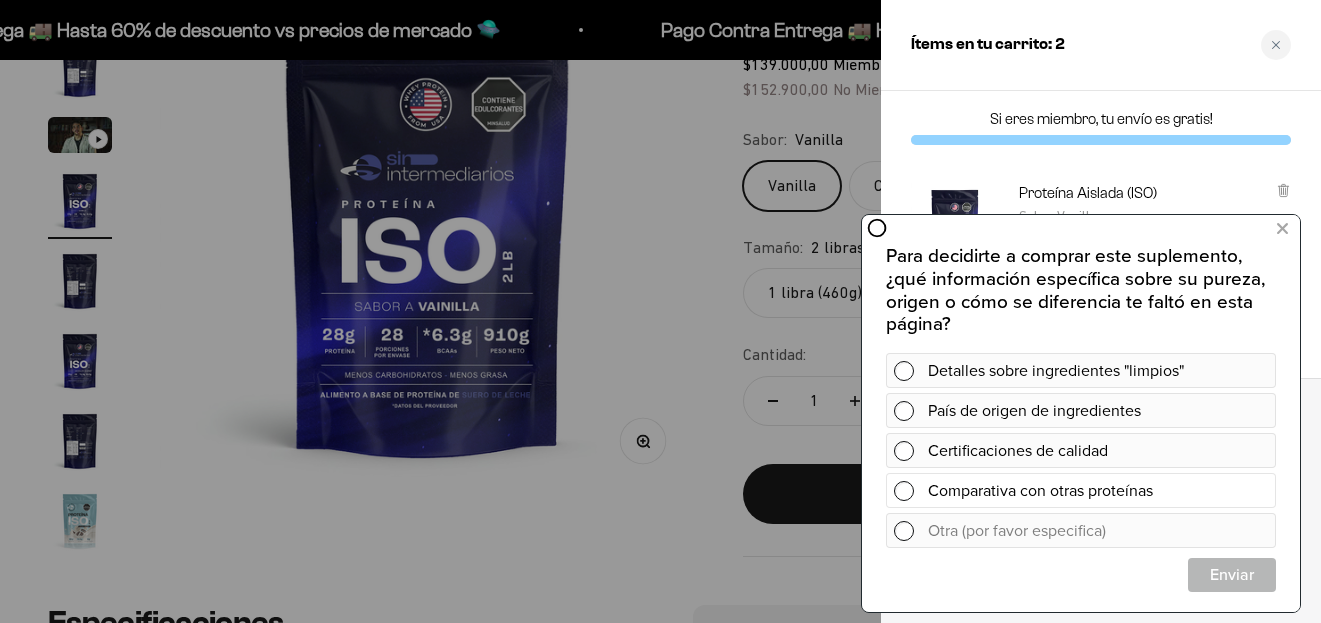 click on "Comparativa con otras proteínas" at bounding box center [1098, 490] 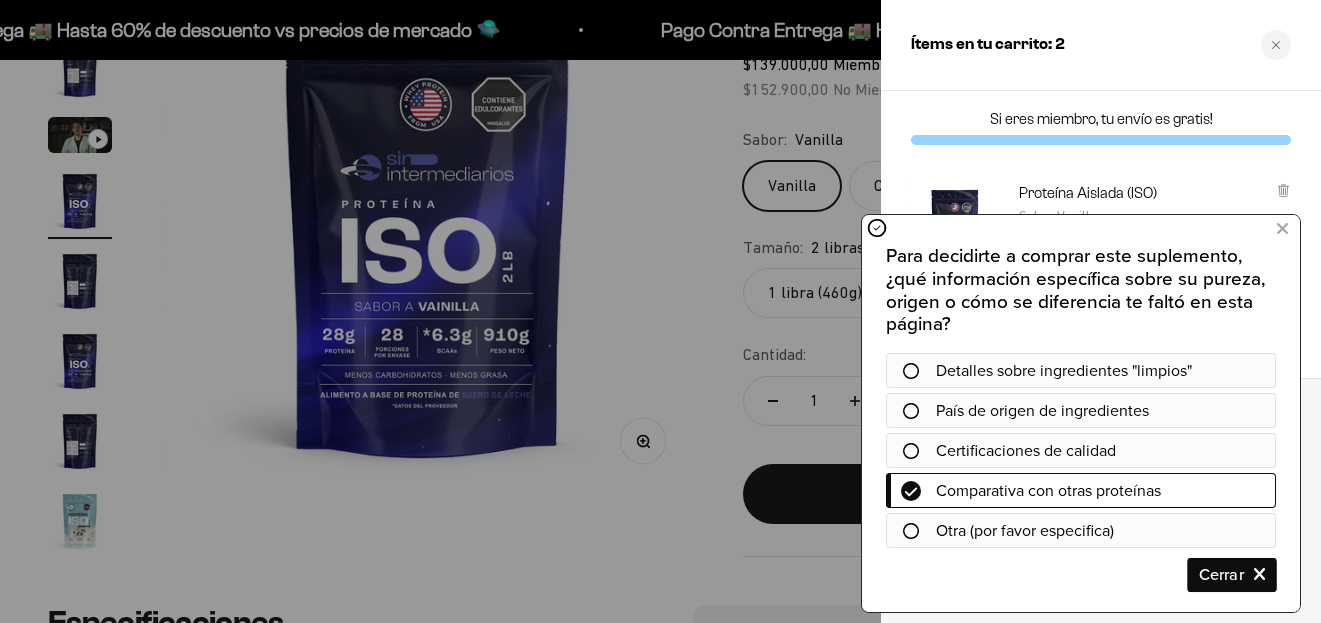click on "Cerrar" at bounding box center [1232, 575] 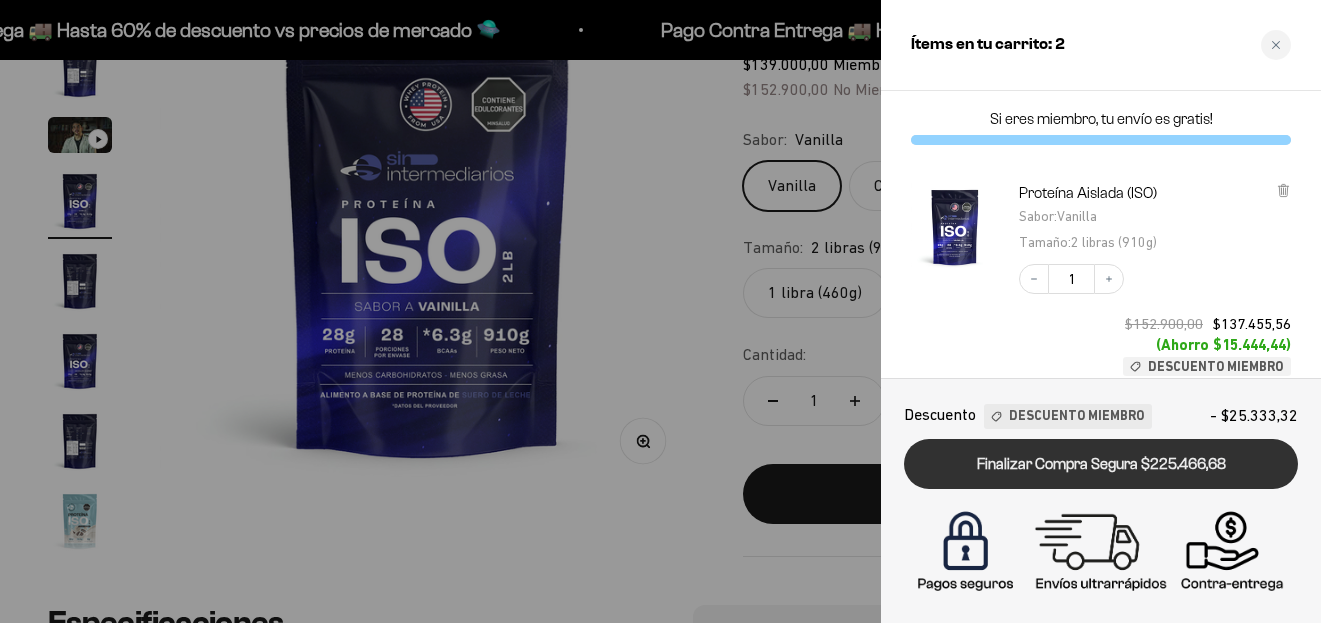 click on "Finalizar Compra Segura $225.466,68" at bounding box center [1101, 464] 